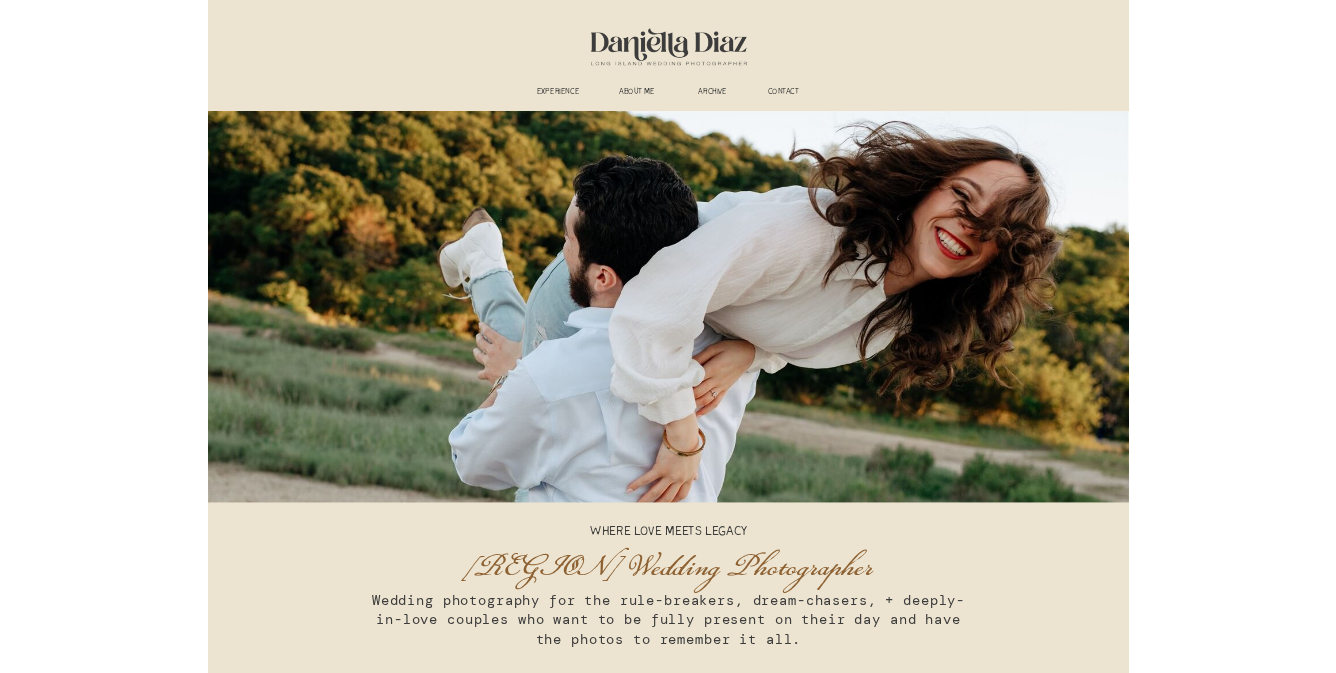 scroll, scrollTop: 0, scrollLeft: 0, axis: both 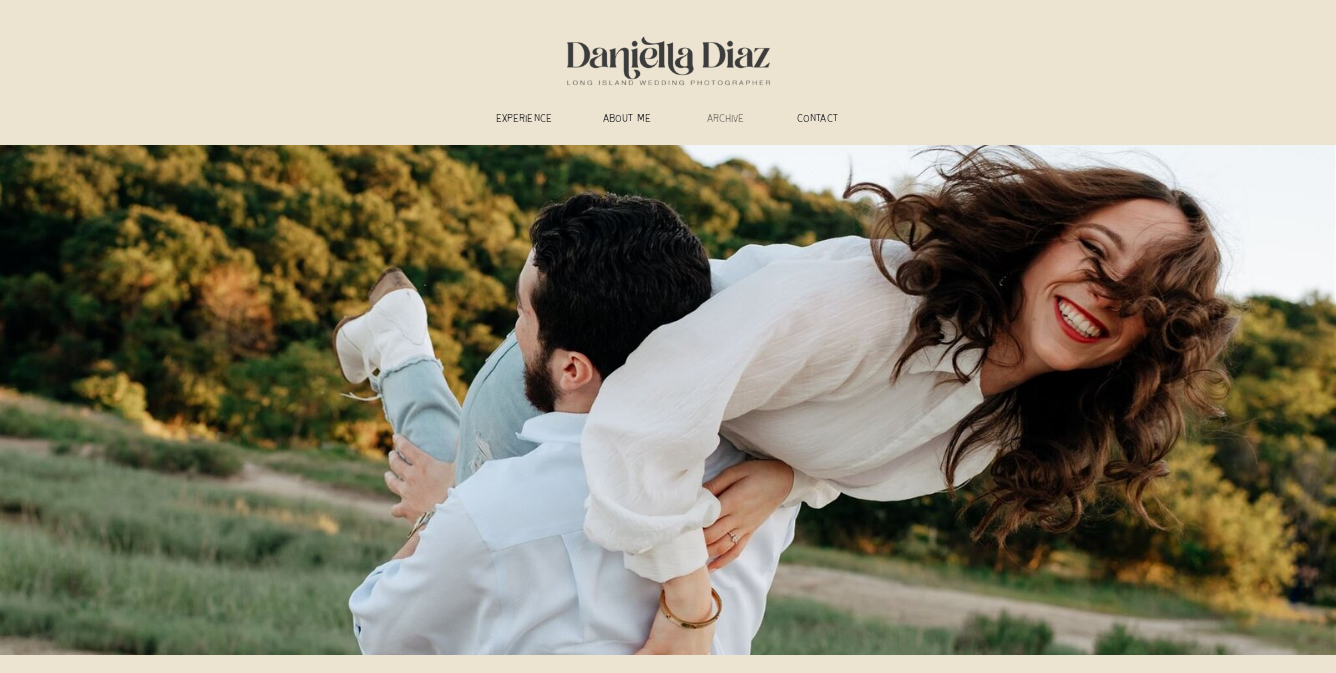 click on "ARCHIVE" at bounding box center [725, 120] 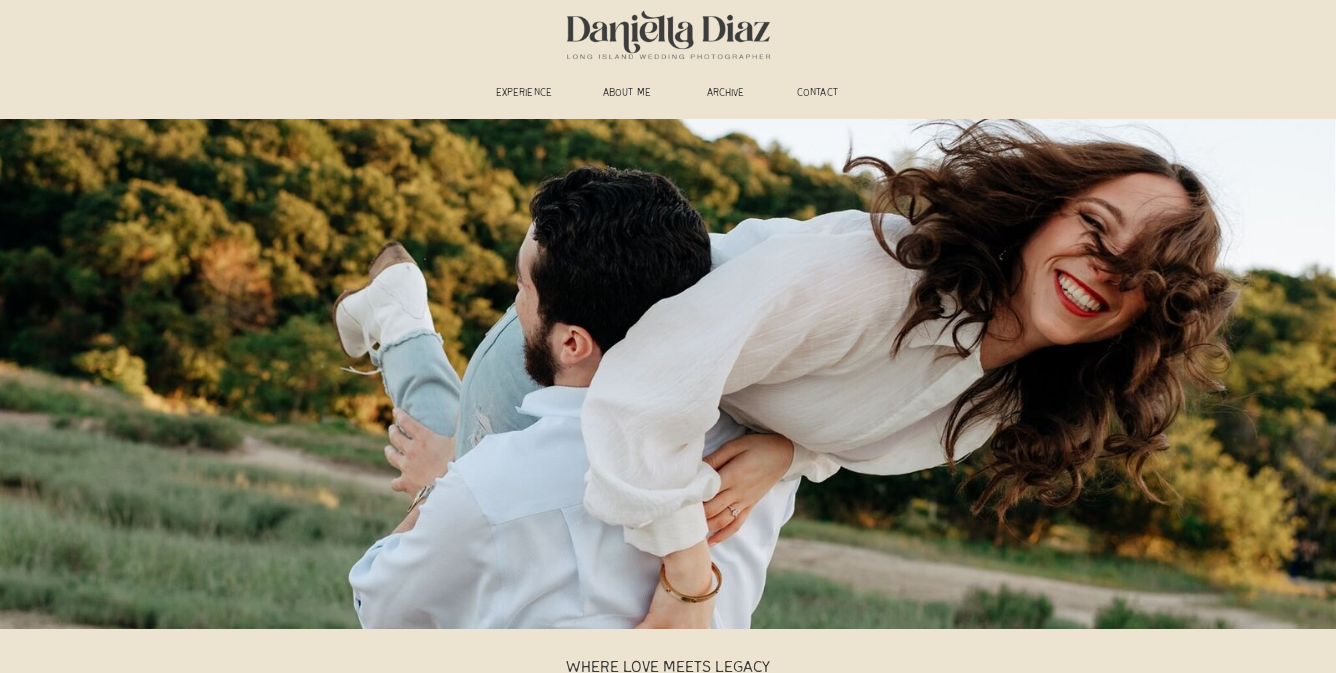 scroll, scrollTop: 32, scrollLeft: 0, axis: vertical 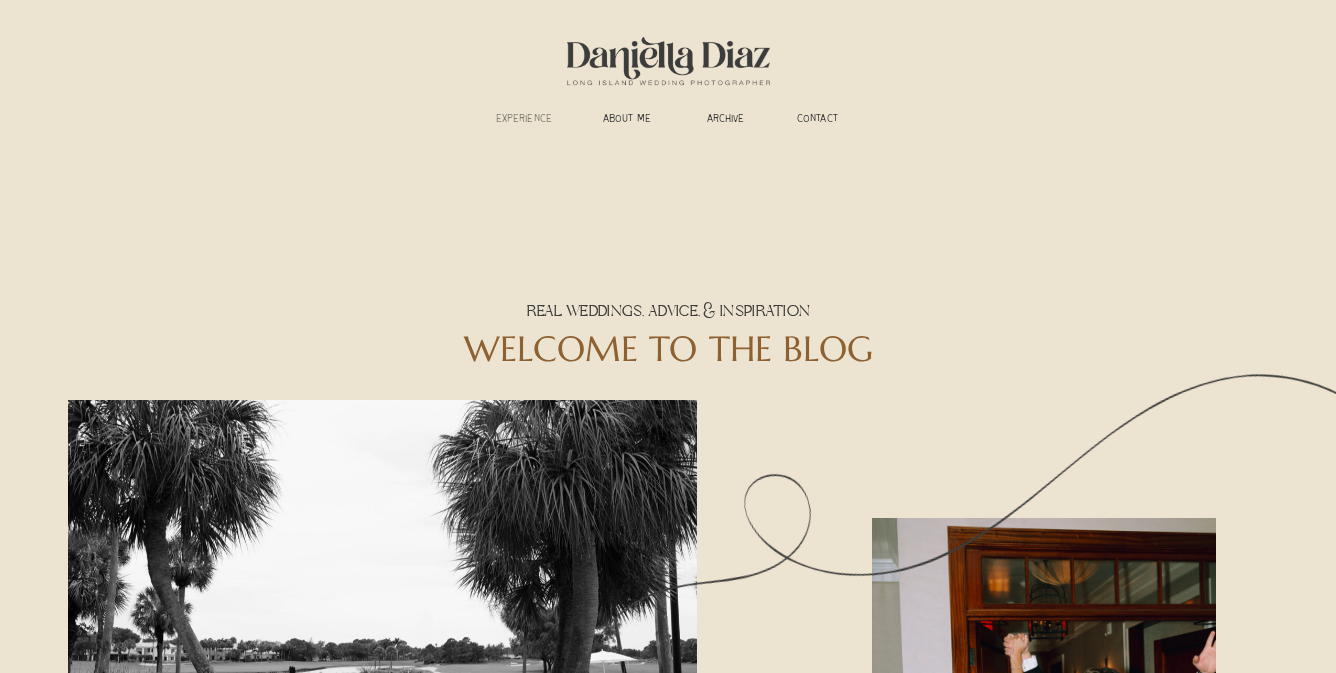 click on "experience" at bounding box center [524, 120] 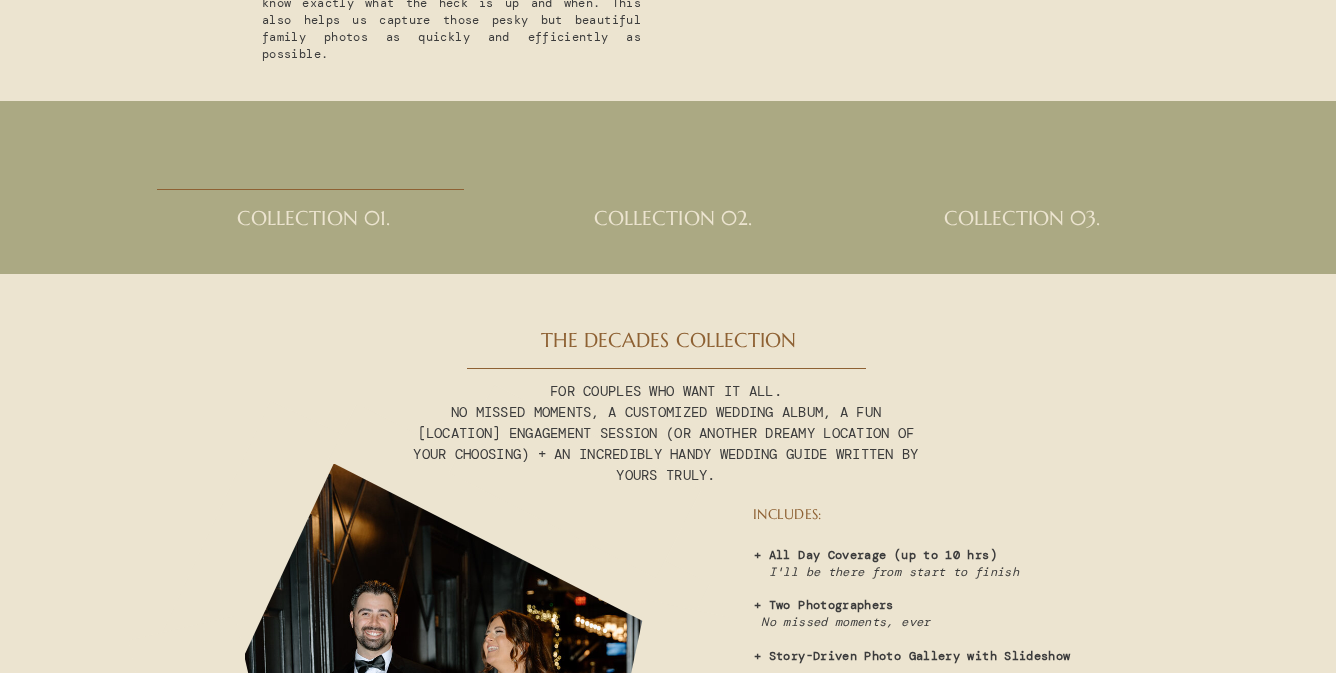 scroll, scrollTop: 4900, scrollLeft: 0, axis: vertical 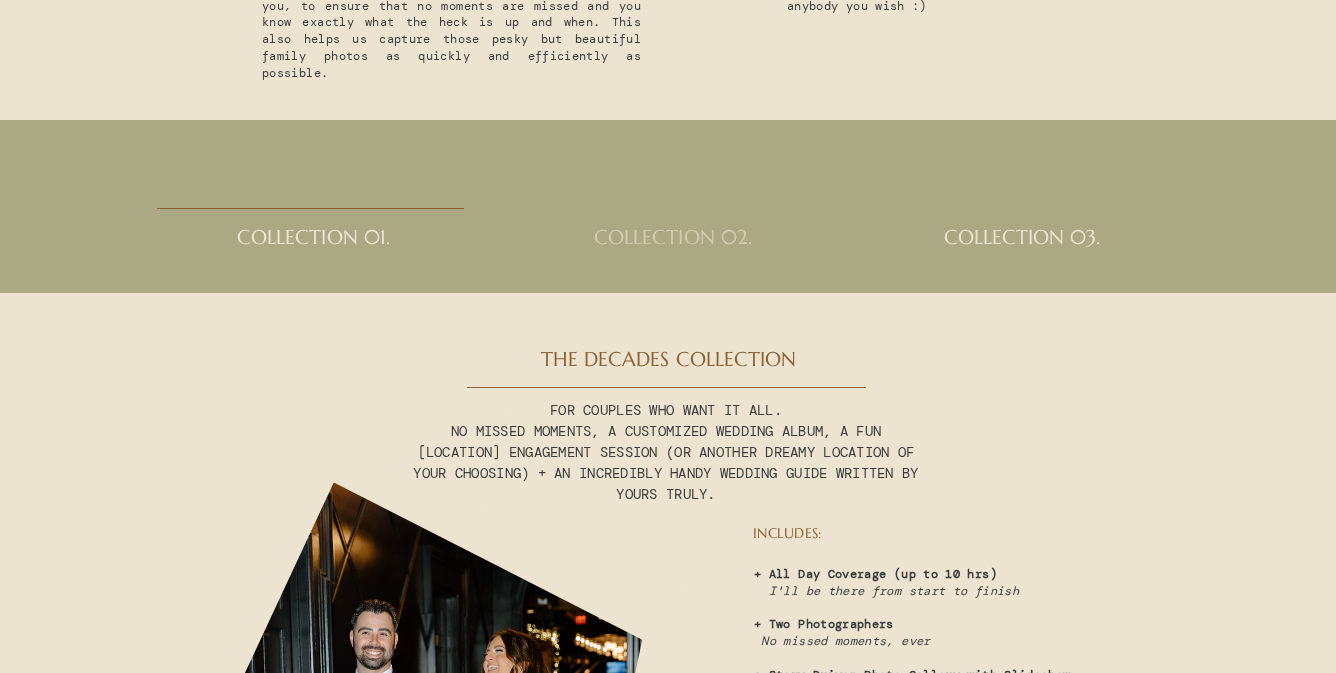 click on "collection 02." at bounding box center (673, 246) 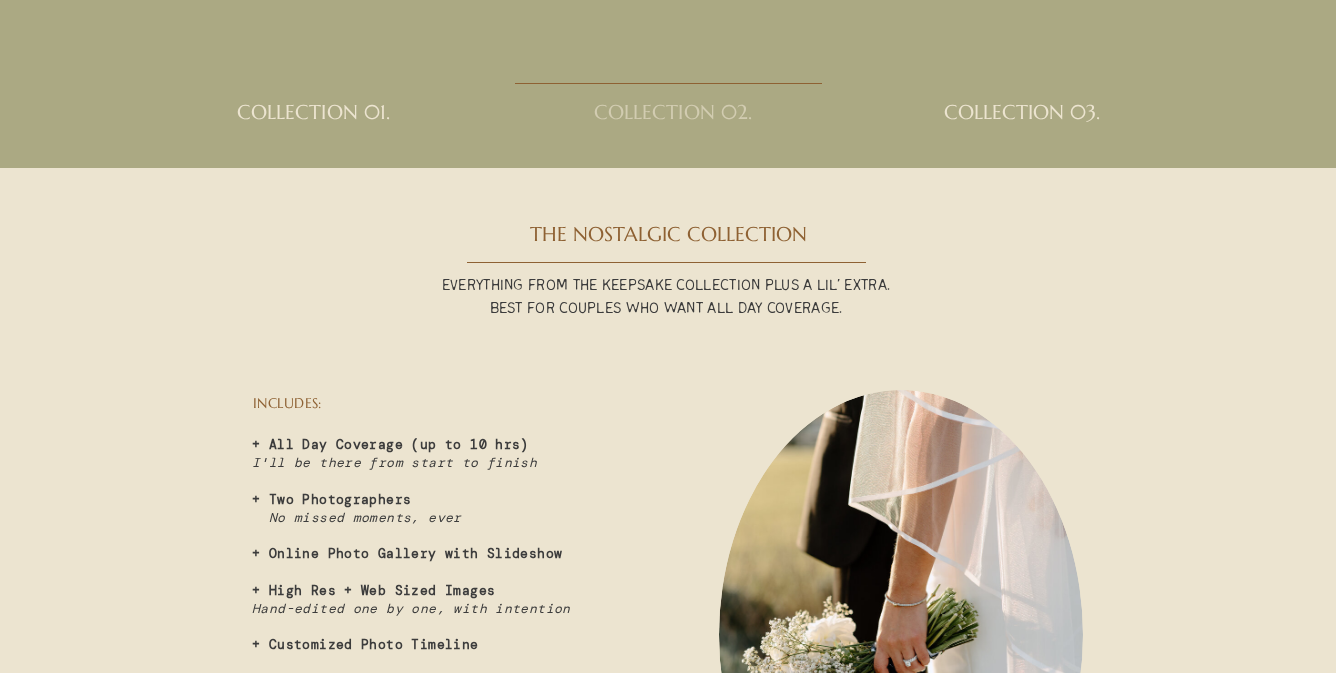 scroll, scrollTop: 5029, scrollLeft: 0, axis: vertical 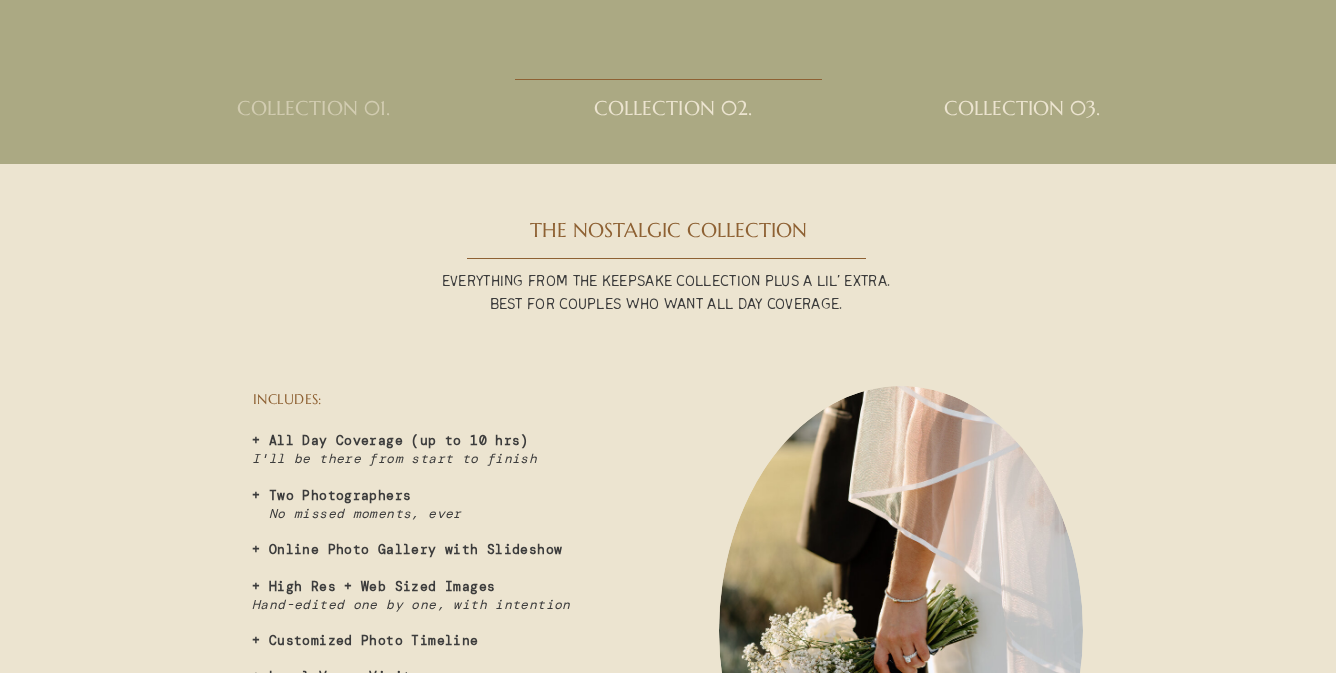 click on "collection 01." at bounding box center (313, 117) 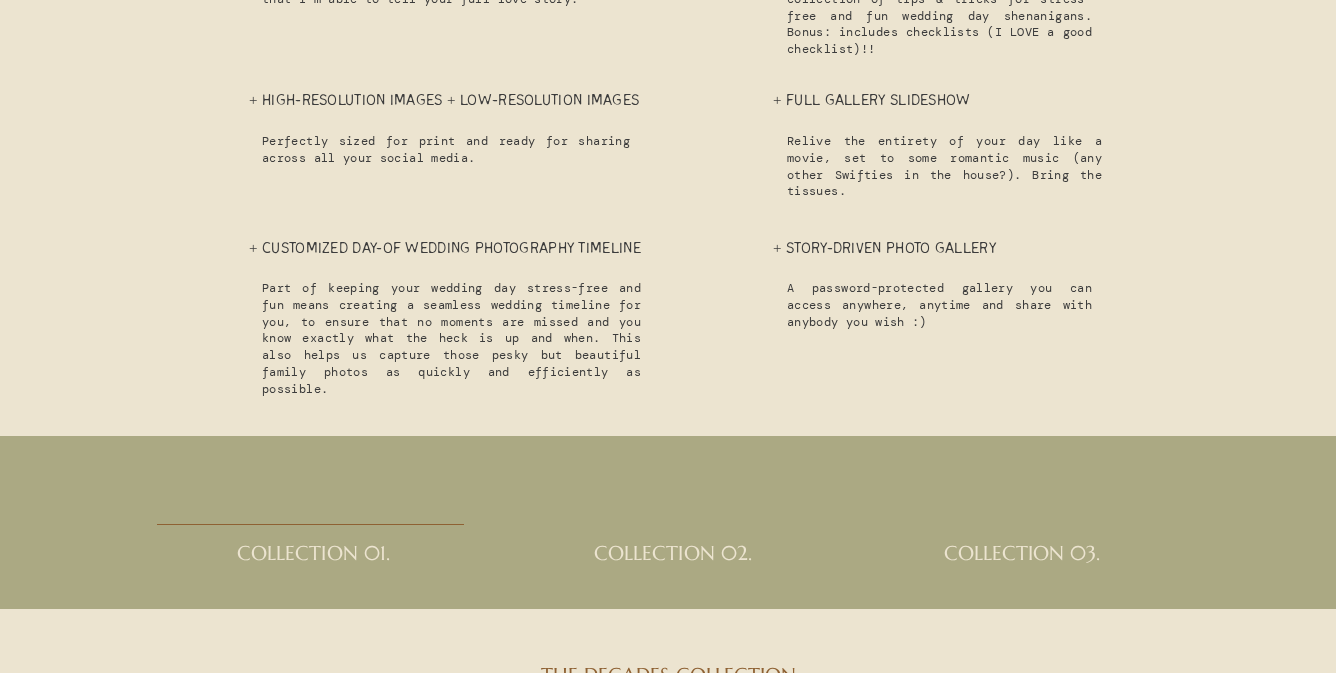 scroll, scrollTop: 4876, scrollLeft: 0, axis: vertical 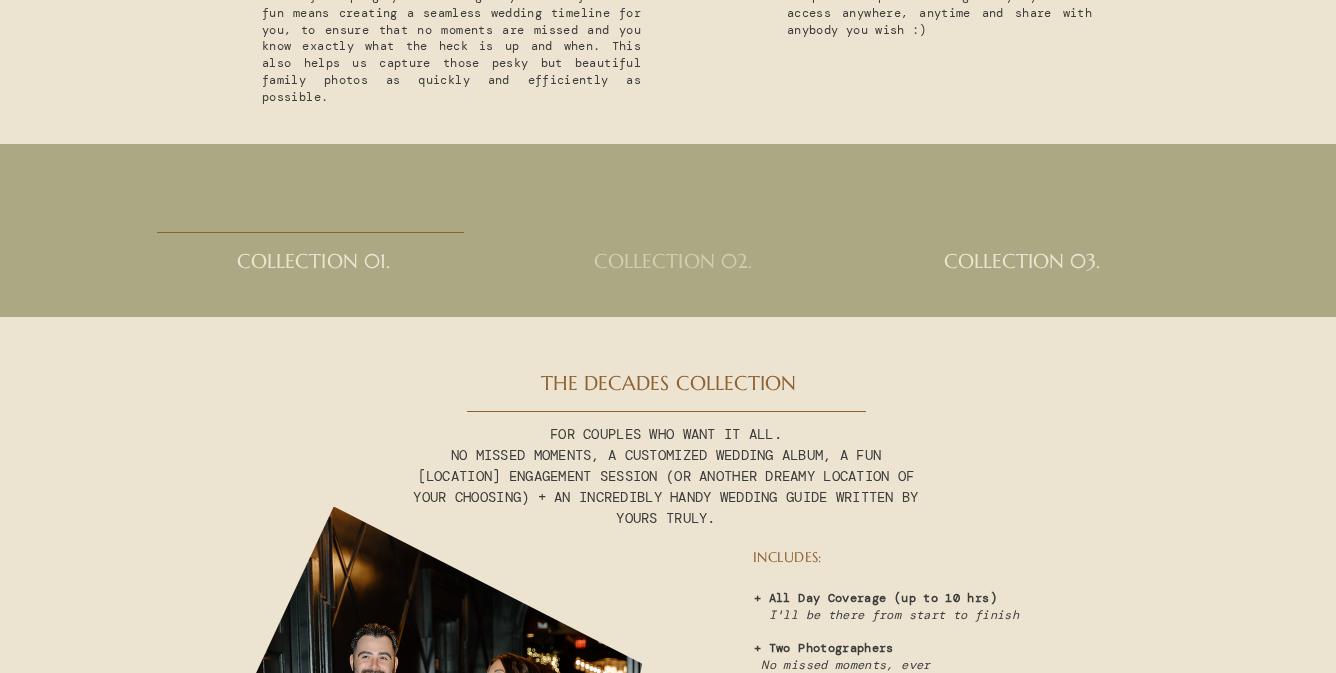 click on "collection 02." at bounding box center [673, 270] 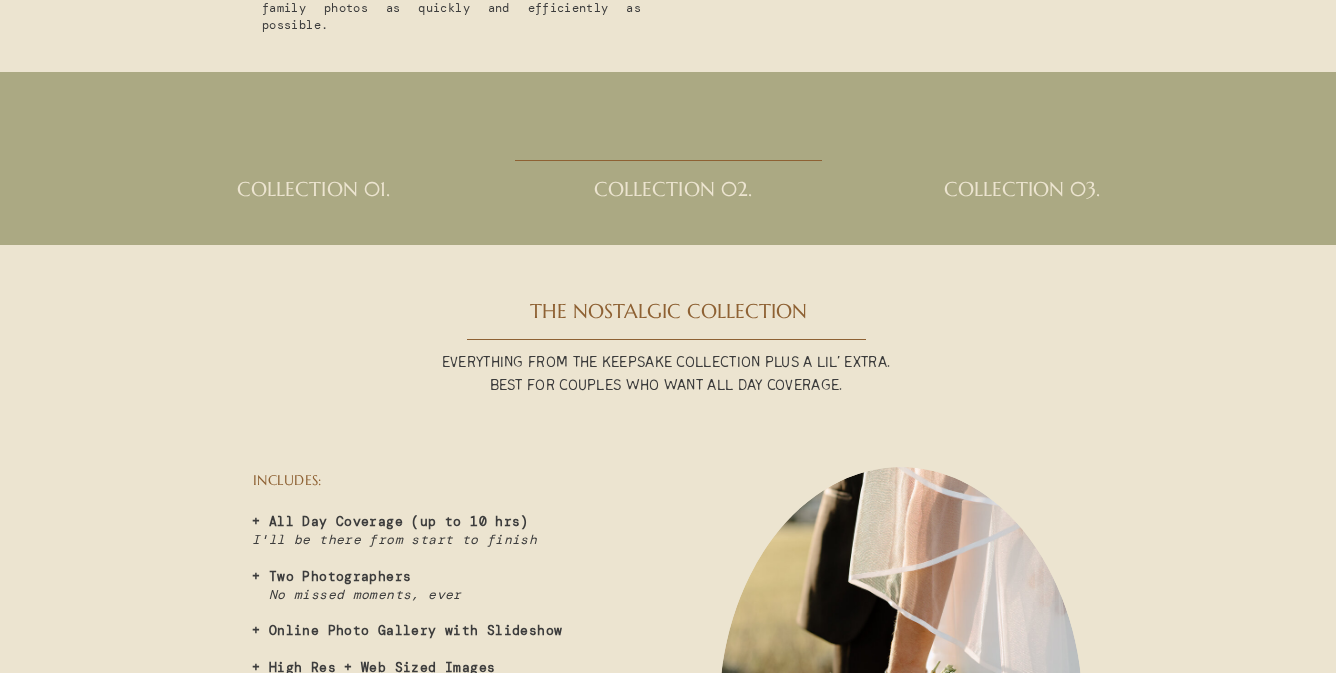scroll, scrollTop: 4913, scrollLeft: 0, axis: vertical 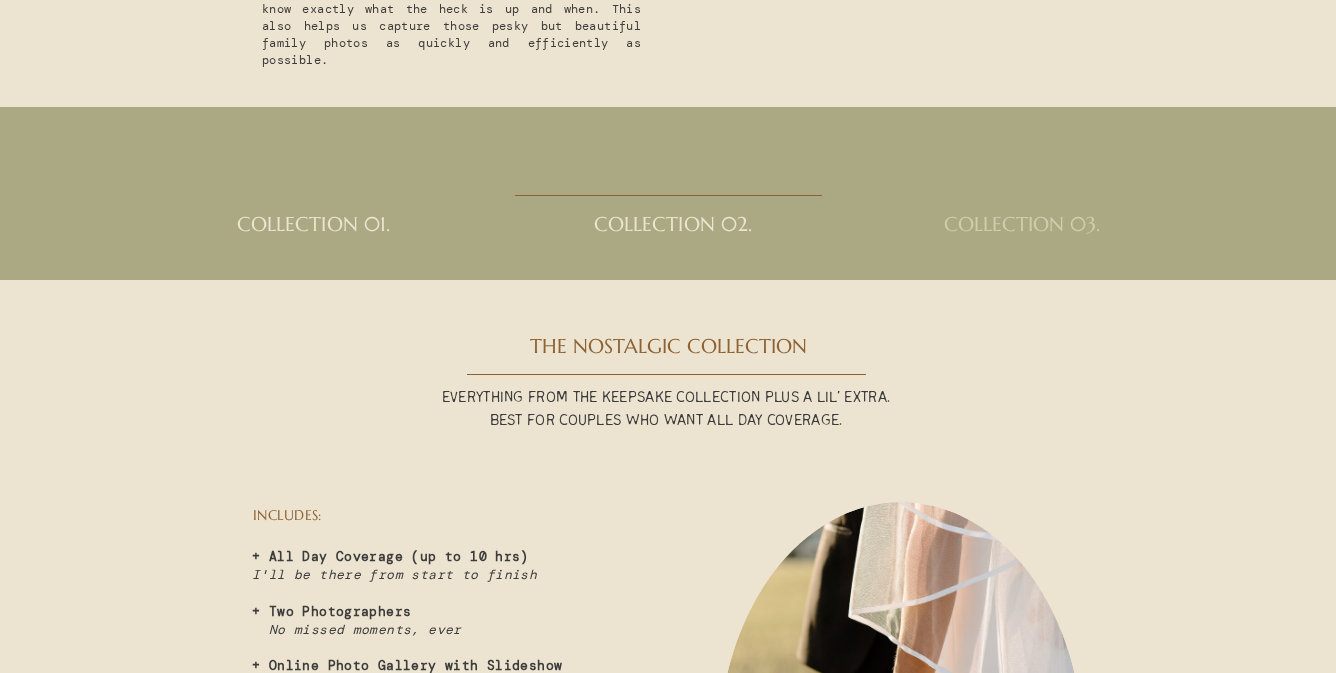 click on "collection 03." at bounding box center (1022, 233) 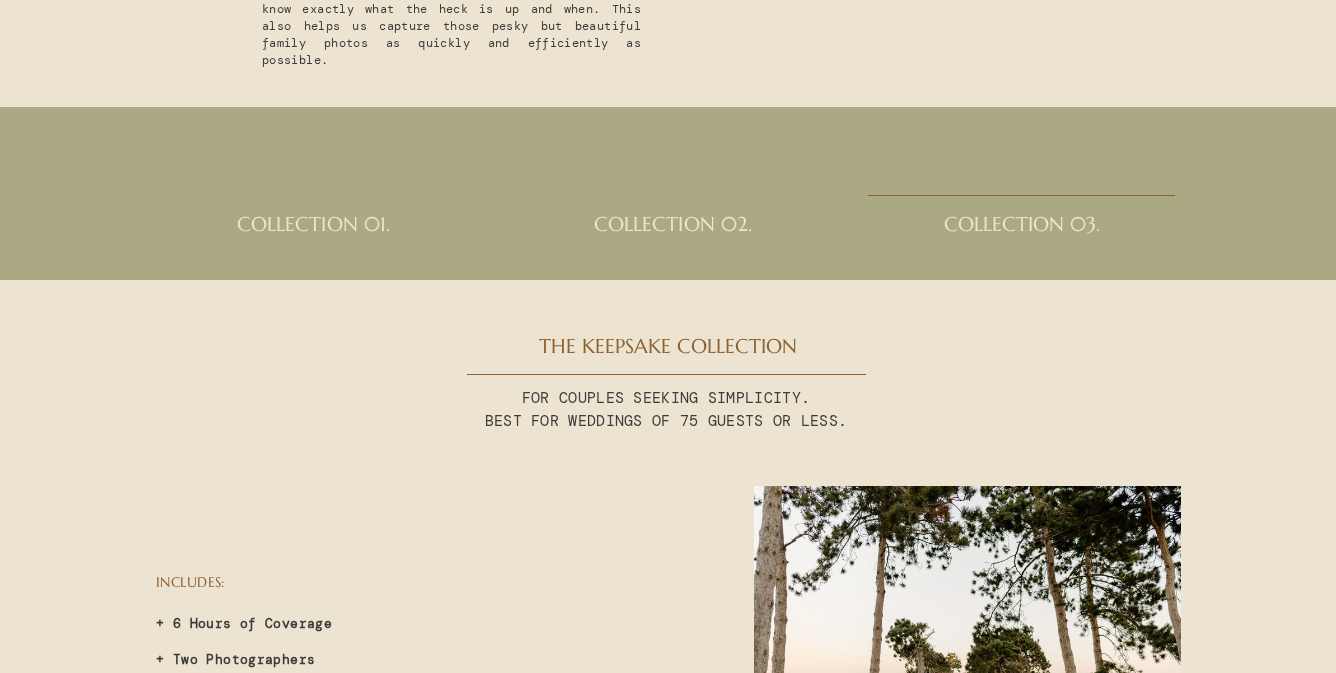 click on "AL U I R T ARCHIVE experience ABOUT ME CONTACT less about how it looks, more about how it feels. When you really think about it, you don't want your wedding day to feel like a photoshoot, and you most definitely don't want to miss out on enjoying your wedding day. As someone who's deeply sentimental, you want a photographer who understands the emotional weight of not only each moment on your wedding day, but every person near and dear to your heart.  My approach ensures that we capture beautiful moments as they unfold, allowing you to spend more time with your guests. We’ll have a detailed photo timeline to minimize interruptions and focus on capturing natural interactions. By blending into the background and using a documentary-style approach, I document the story of your day without taking you away from it. This way, you can cherish the memories + relive them, without feeling like you spent the day posing for the camera. CAREFREE, ROMANTIC + sentimental Why I can't wait to document your day step one" at bounding box center [668, 888] 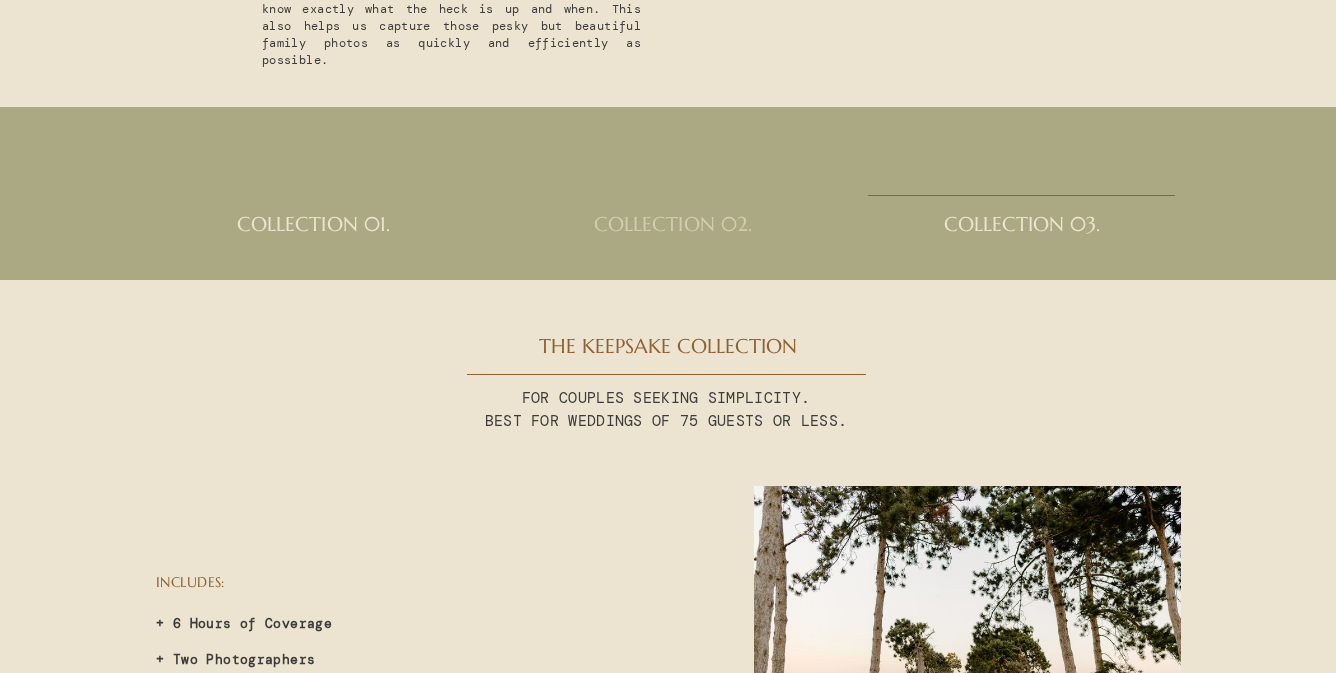 click on "collection 02." at bounding box center [673, 233] 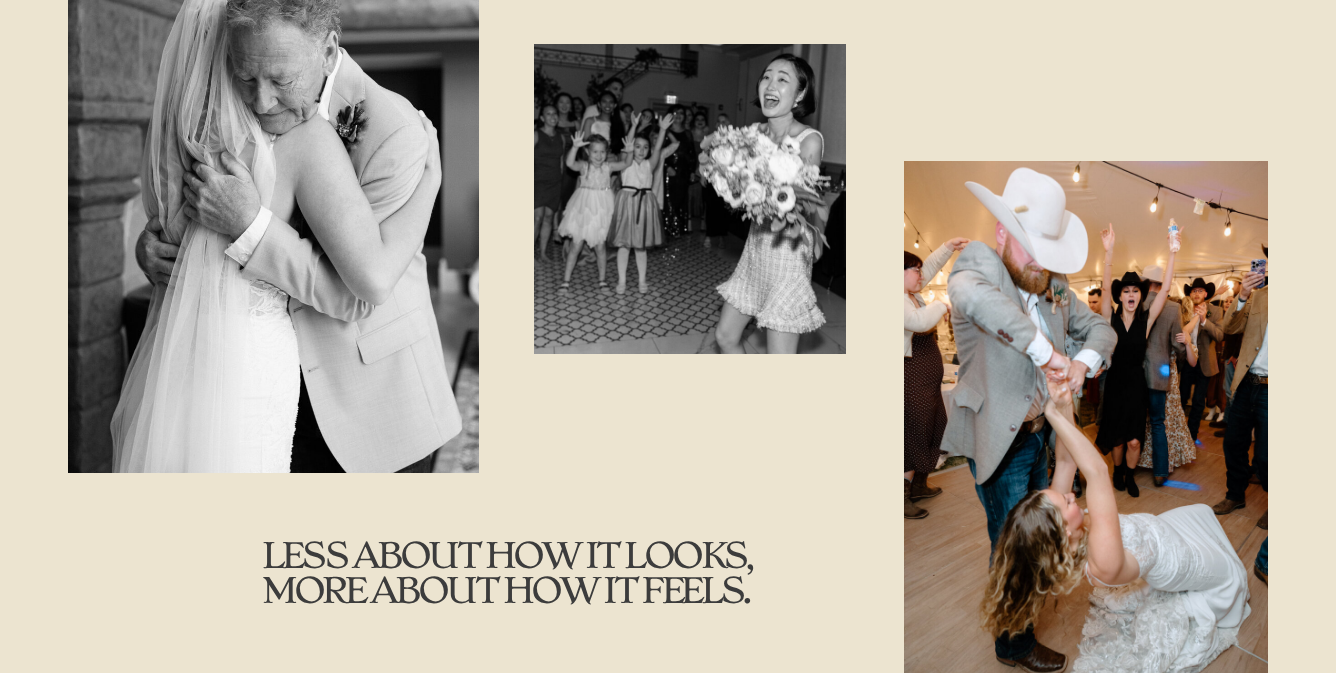 scroll, scrollTop: 0, scrollLeft: 0, axis: both 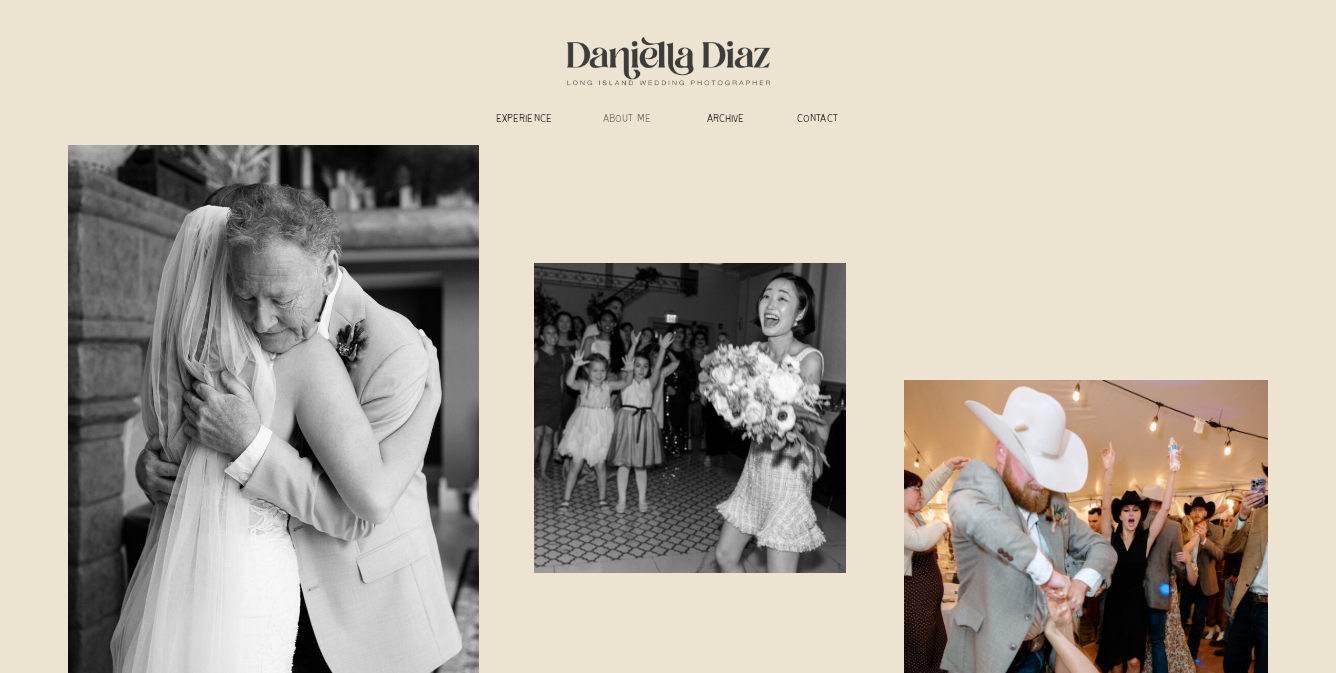 click on "ABOUT ME" at bounding box center [627, 120] 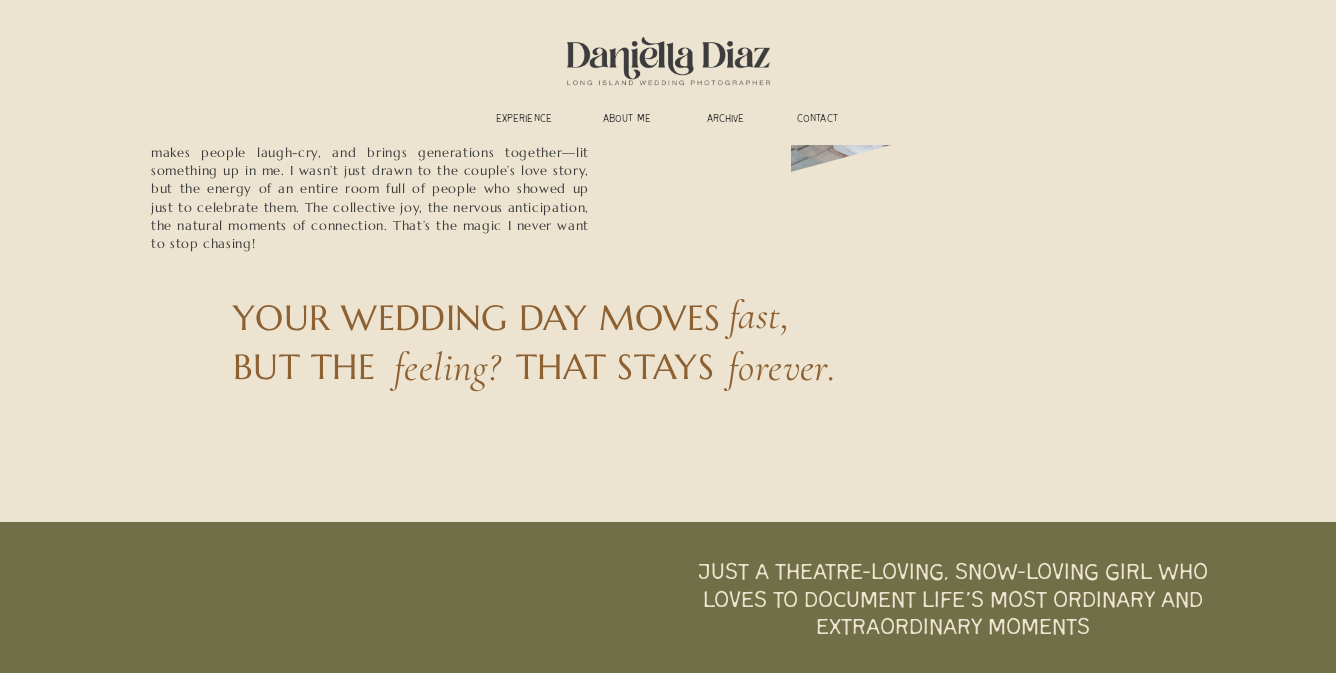 scroll, scrollTop: 0, scrollLeft: 0, axis: both 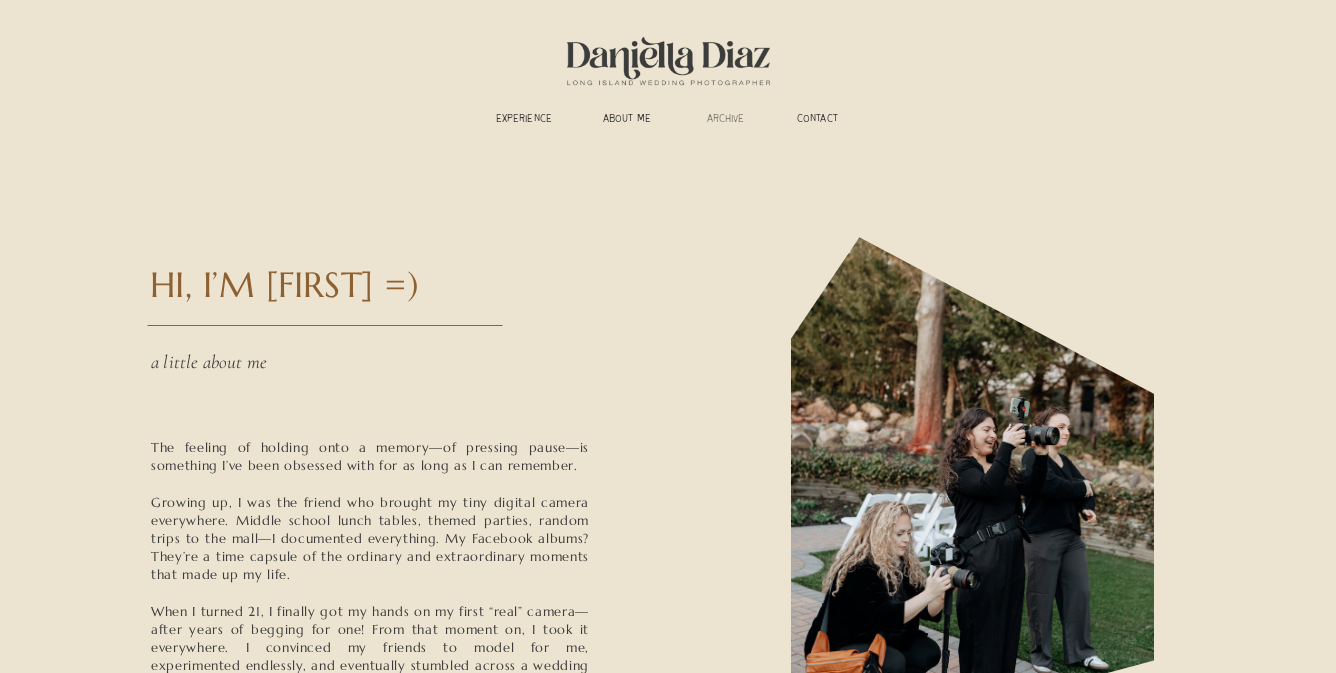click on "ARCHIVE" at bounding box center (725, 120) 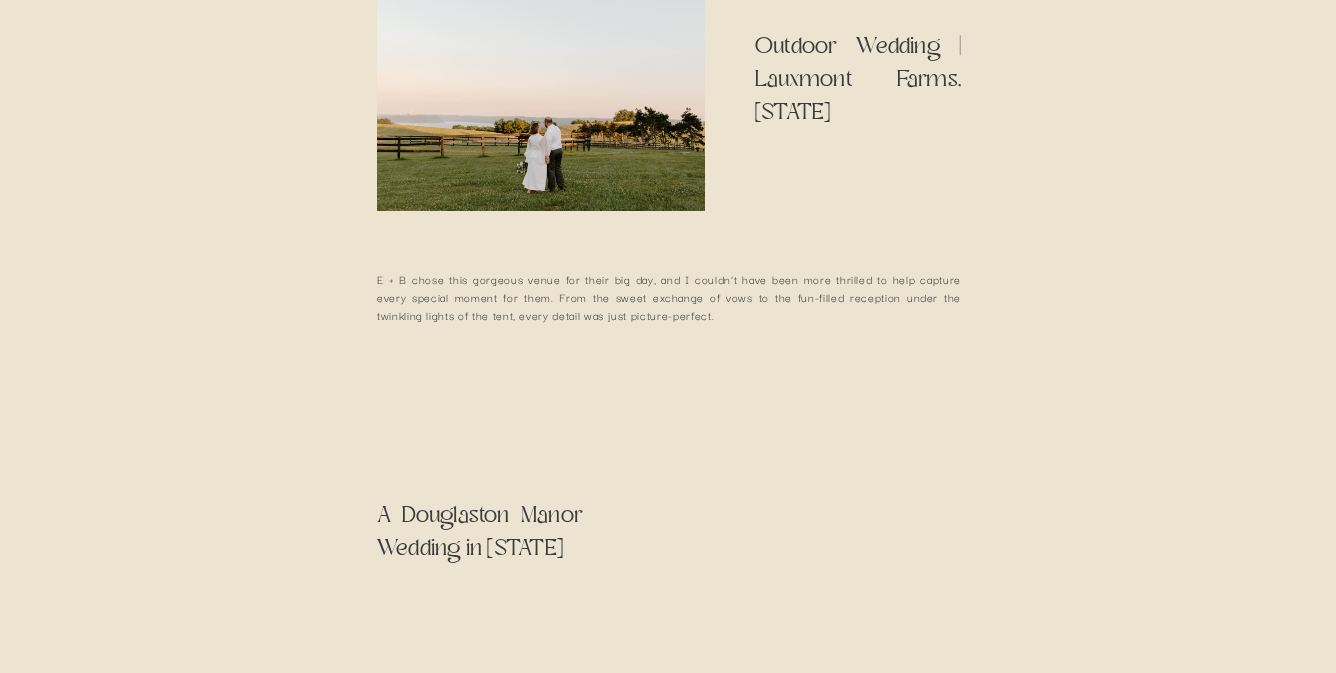 scroll, scrollTop: 4960, scrollLeft: 0, axis: vertical 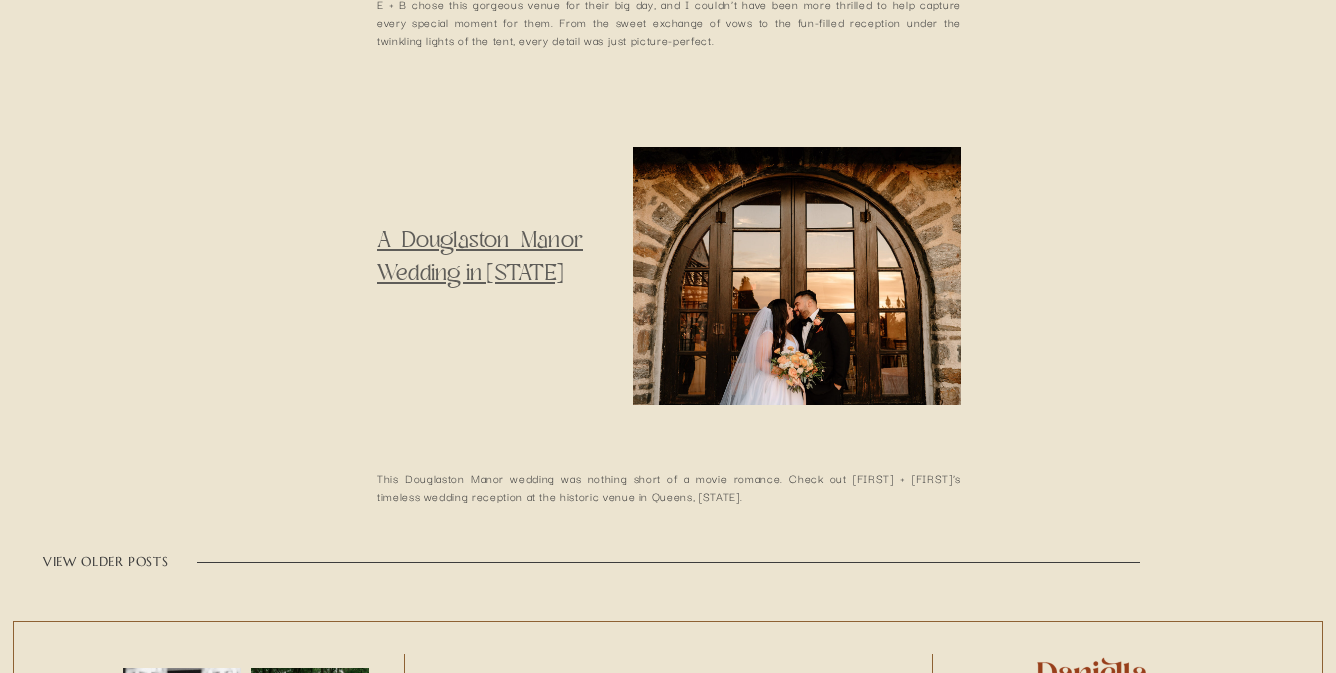 click on "A [VENUE] Wedding in [STATE]" at bounding box center (480, 257) 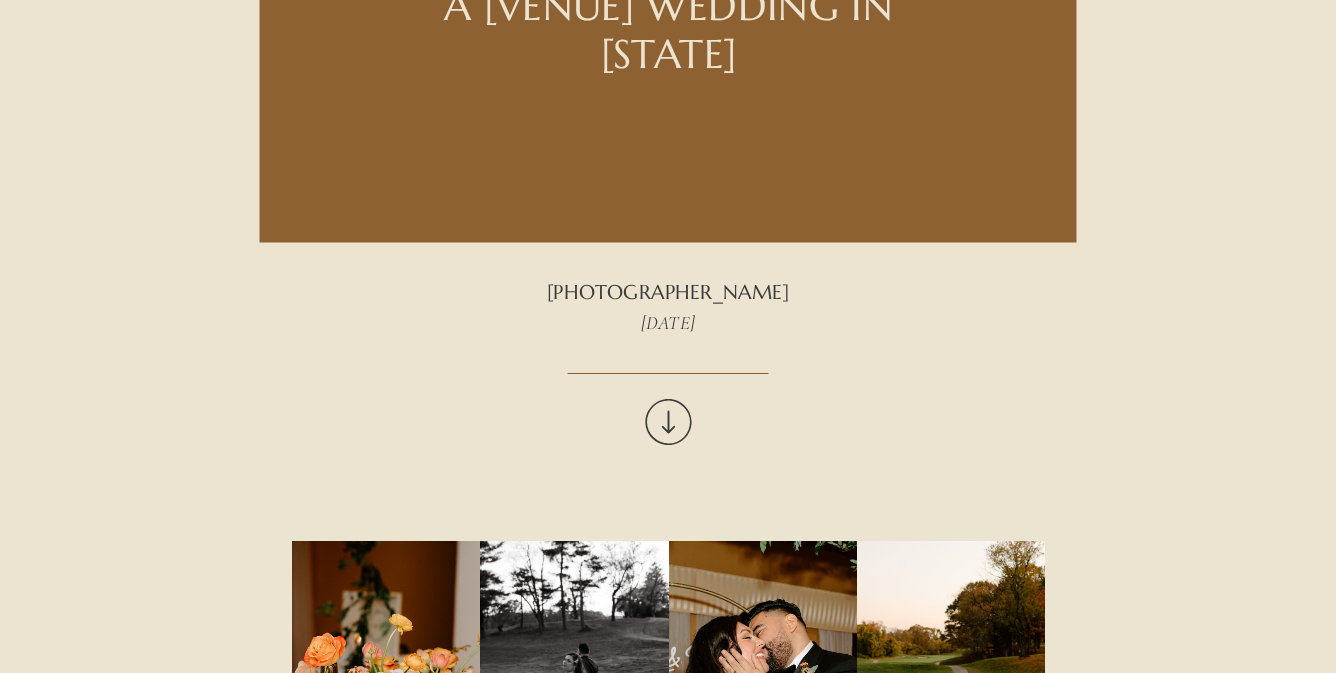 scroll, scrollTop: 0, scrollLeft: 0, axis: both 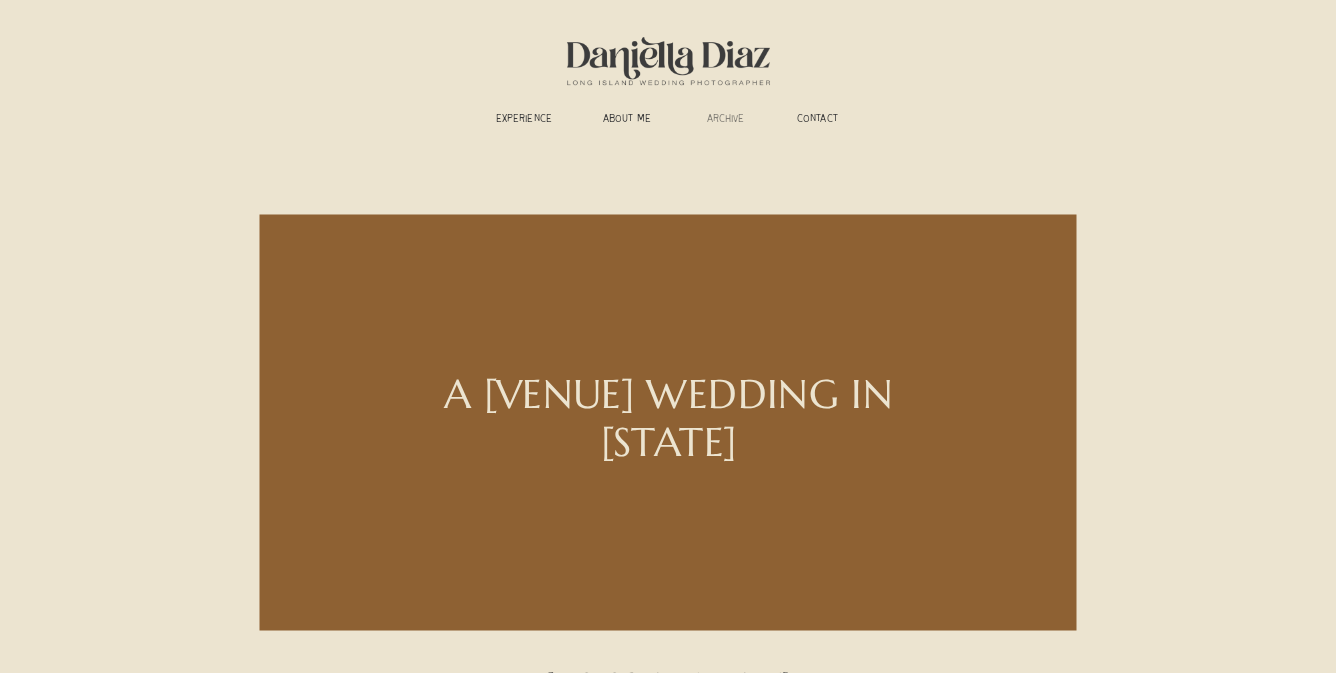 click on "ARCHIVE" at bounding box center (725, 120) 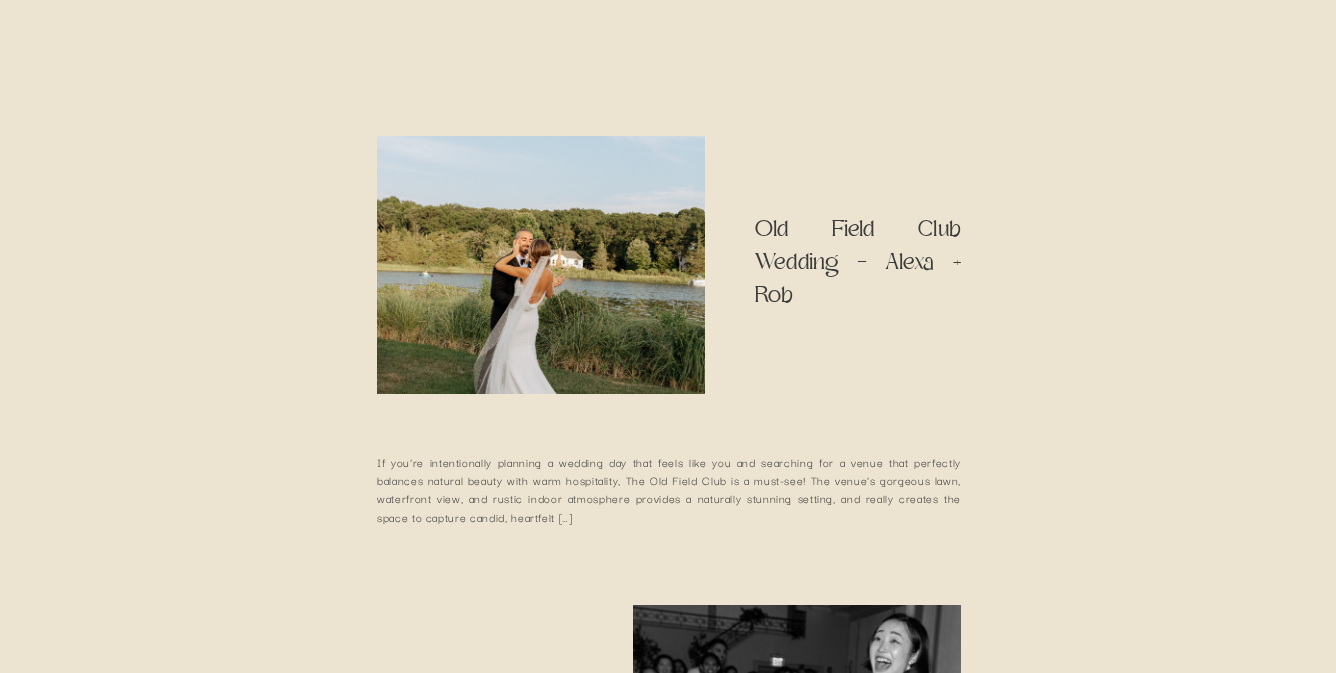 scroll, scrollTop: 1110, scrollLeft: 0, axis: vertical 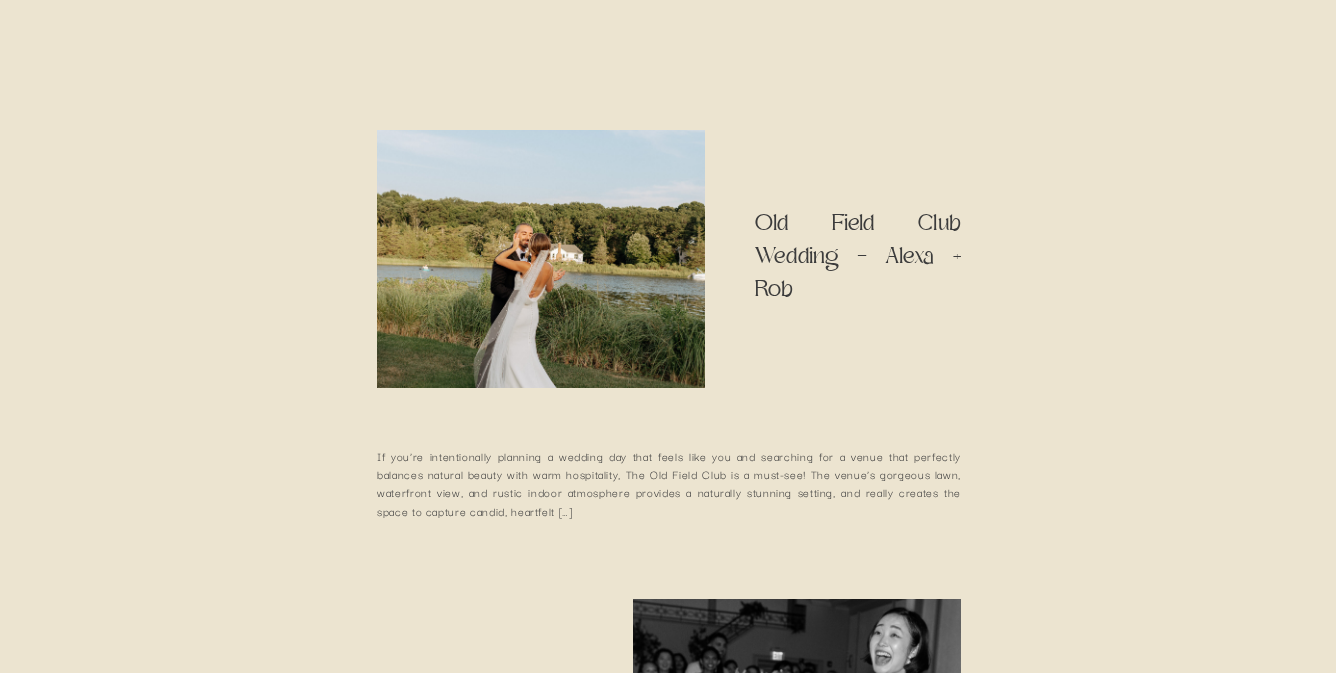 click on "Old Field Club Wedding – Alexa + Rob" at bounding box center [858, 259] 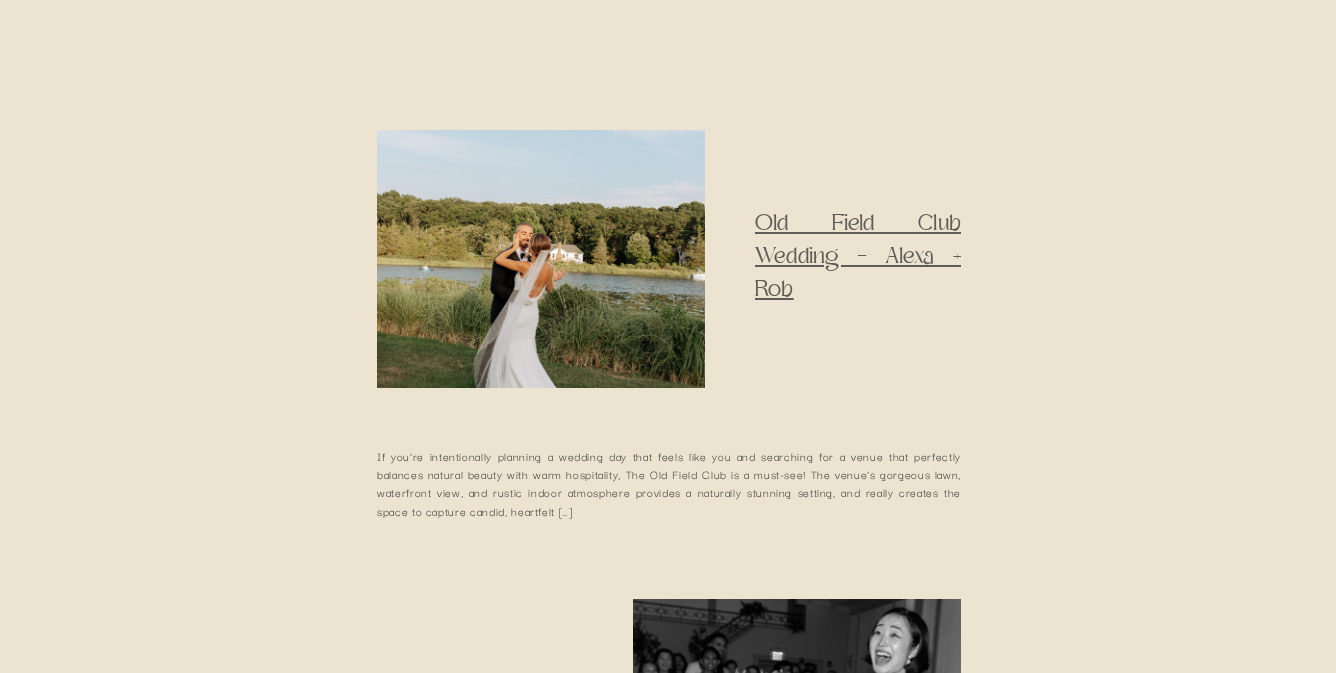 click on "Old Field Club Wedding – Alexa + Rob" at bounding box center [858, 257] 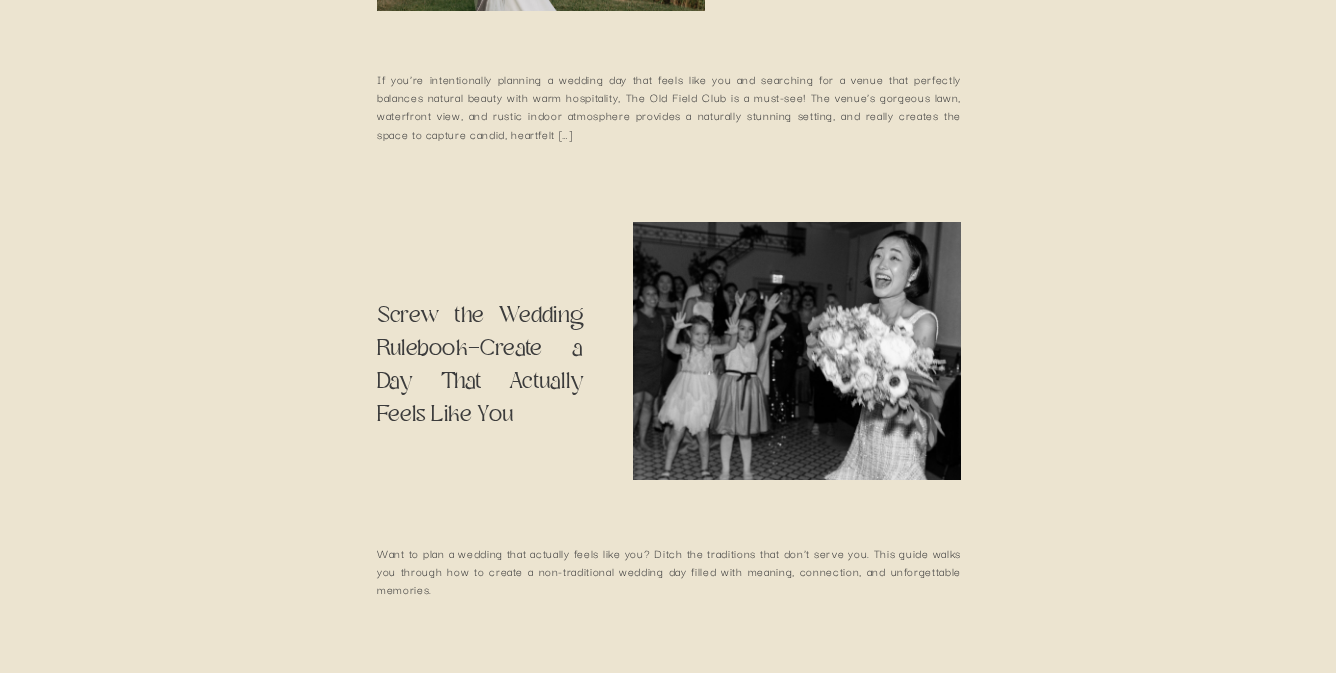 scroll, scrollTop: 1493, scrollLeft: 0, axis: vertical 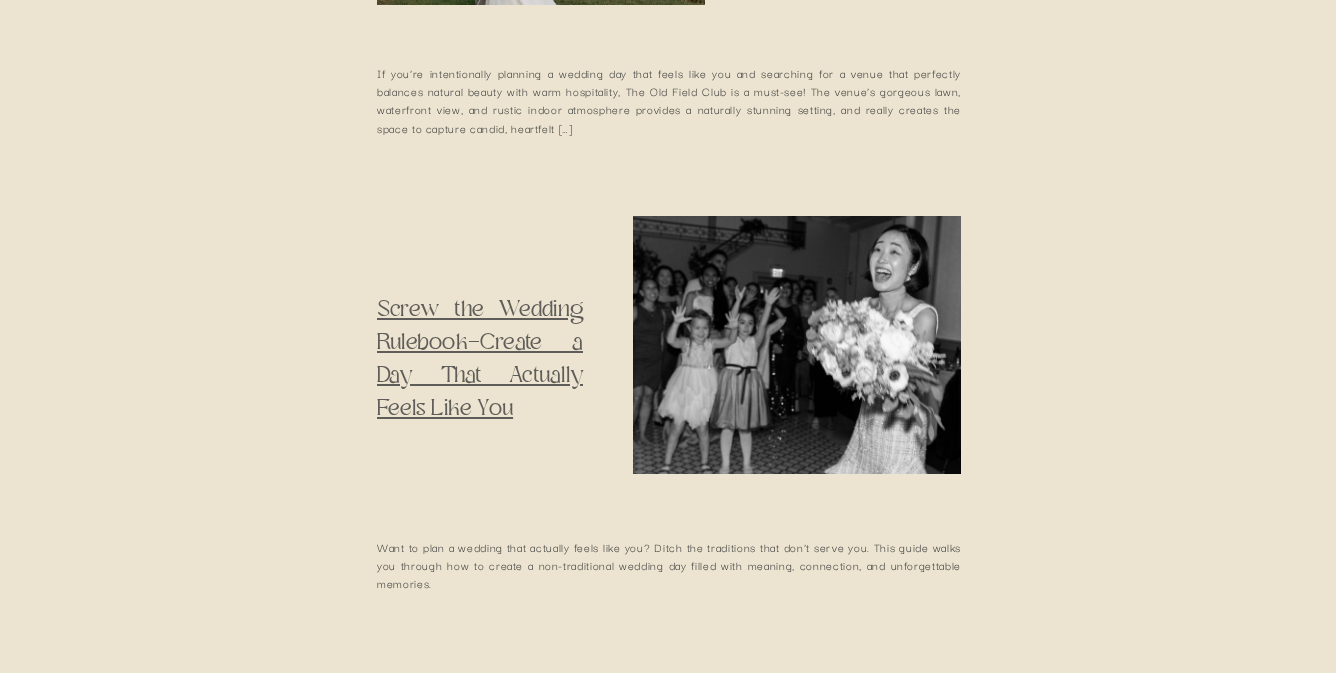 click on "Screw the Wedding Rulebook—Create a Day That Actually Feels Like You" at bounding box center (480, 359) 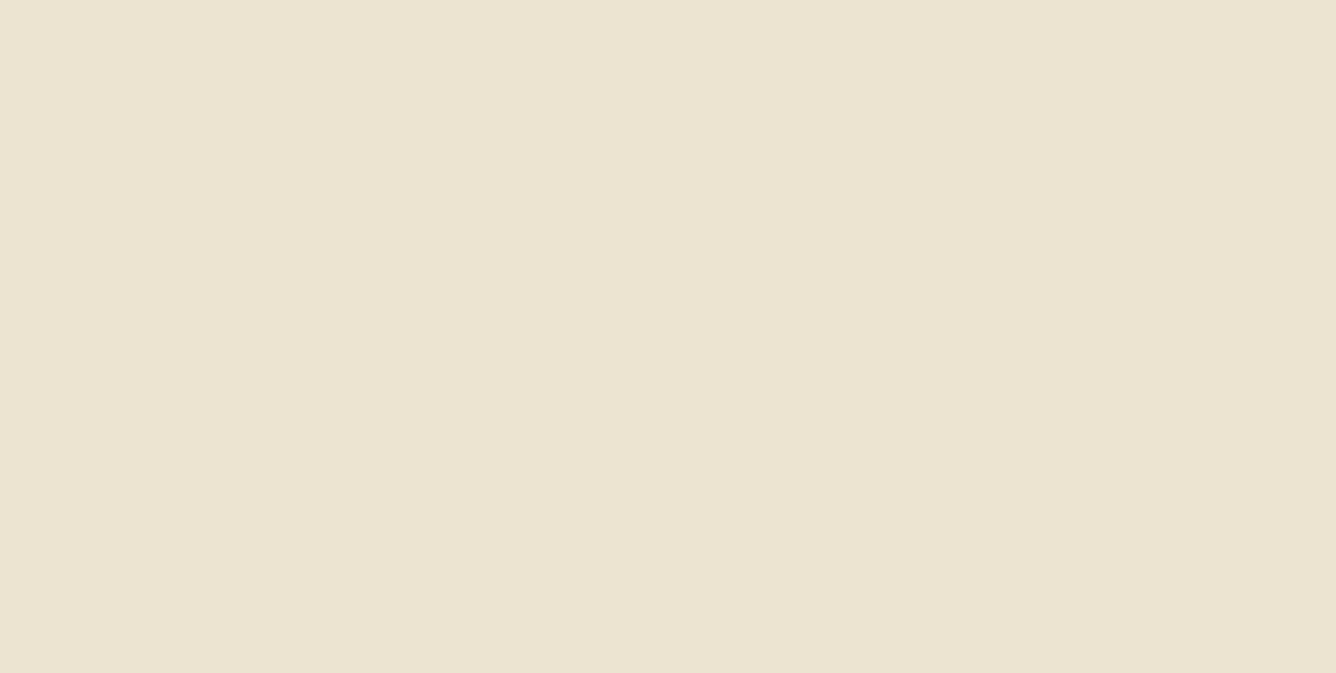 scroll, scrollTop: 37382, scrollLeft: 0, axis: vertical 